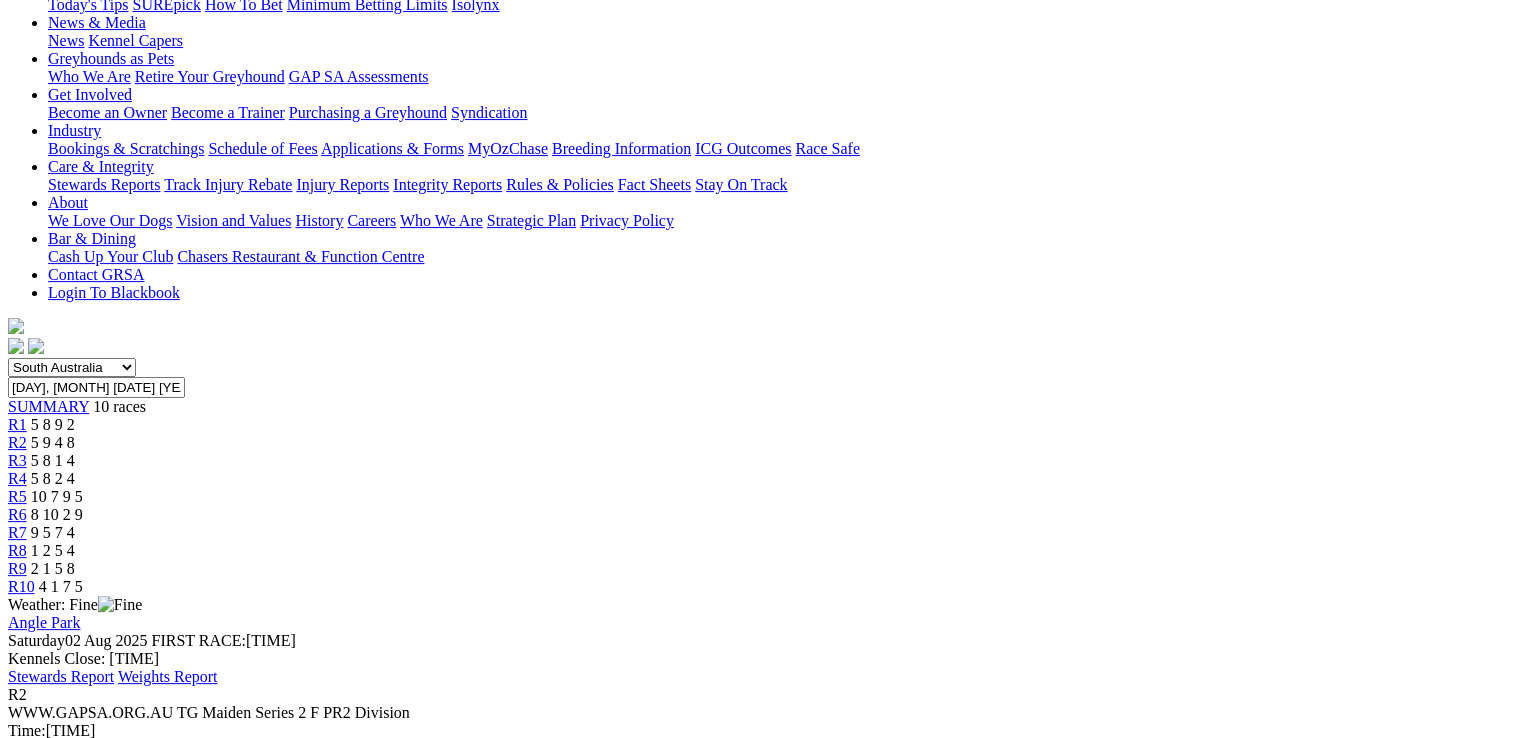 scroll, scrollTop: 1030, scrollLeft: 0, axis: vertical 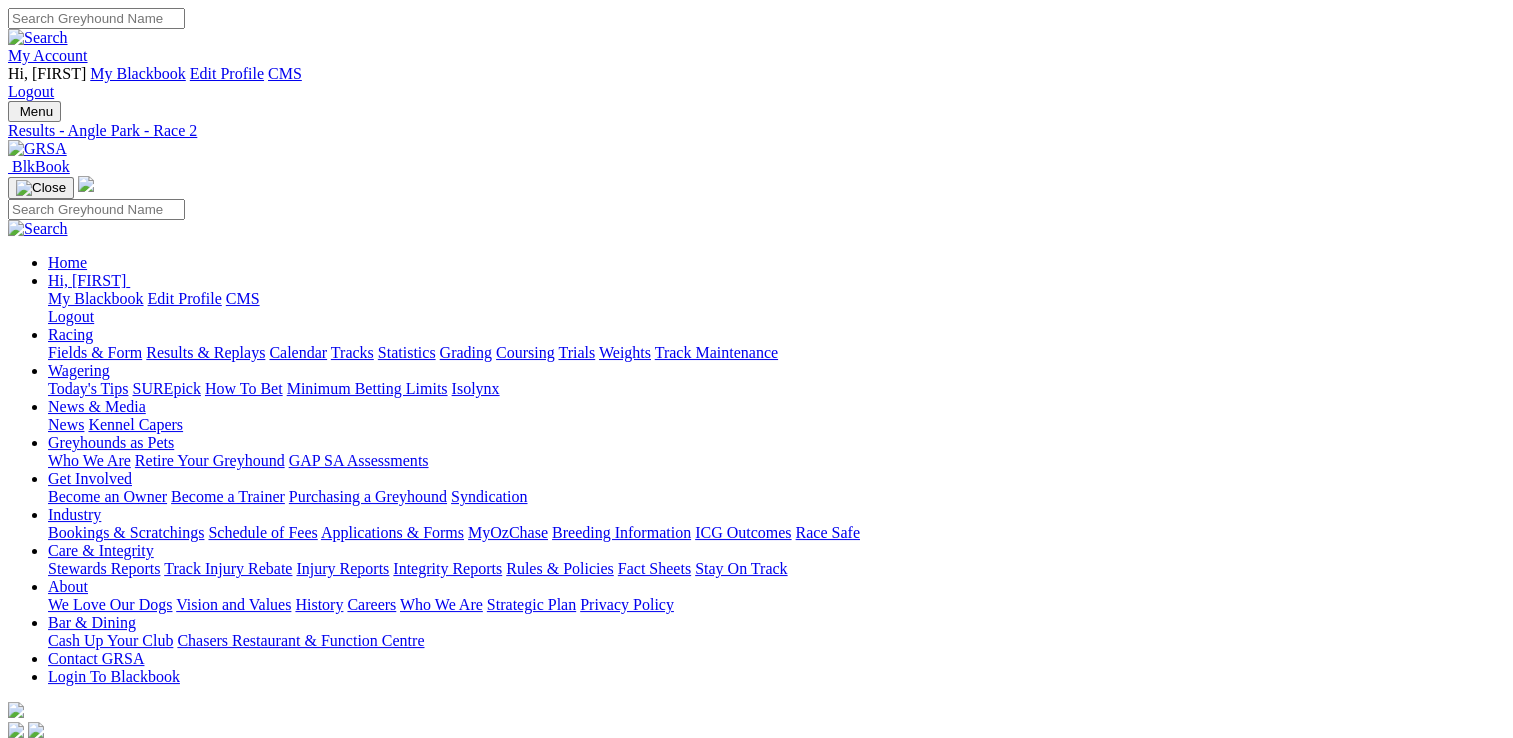 click on "Menu
Results - Angle Park - Race 2
BlkBook
Home
Hi, Joshua
My Blackbook
Edit Profile
CMS
Logout Tracks" at bounding box center (756, 421) 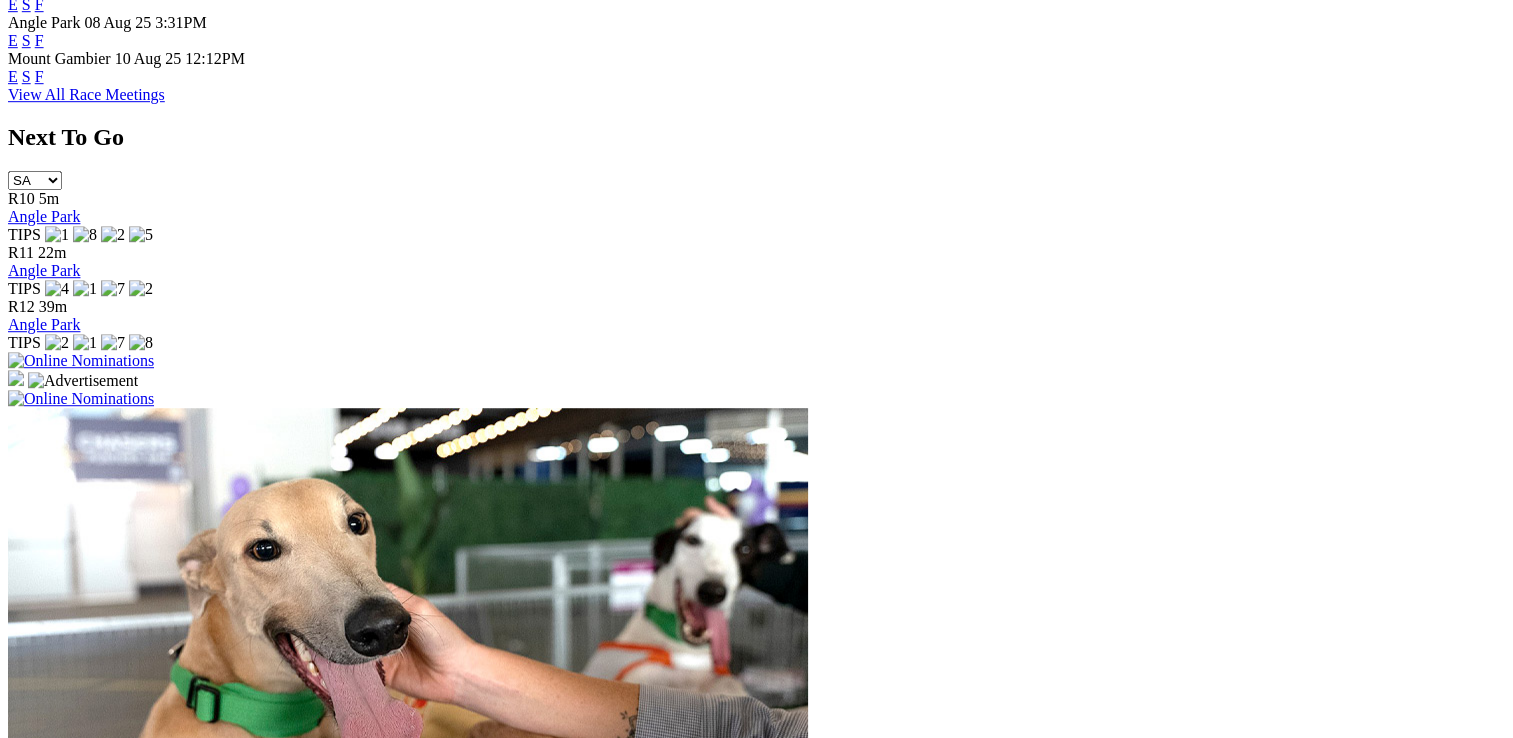 scroll, scrollTop: 849, scrollLeft: 0, axis: vertical 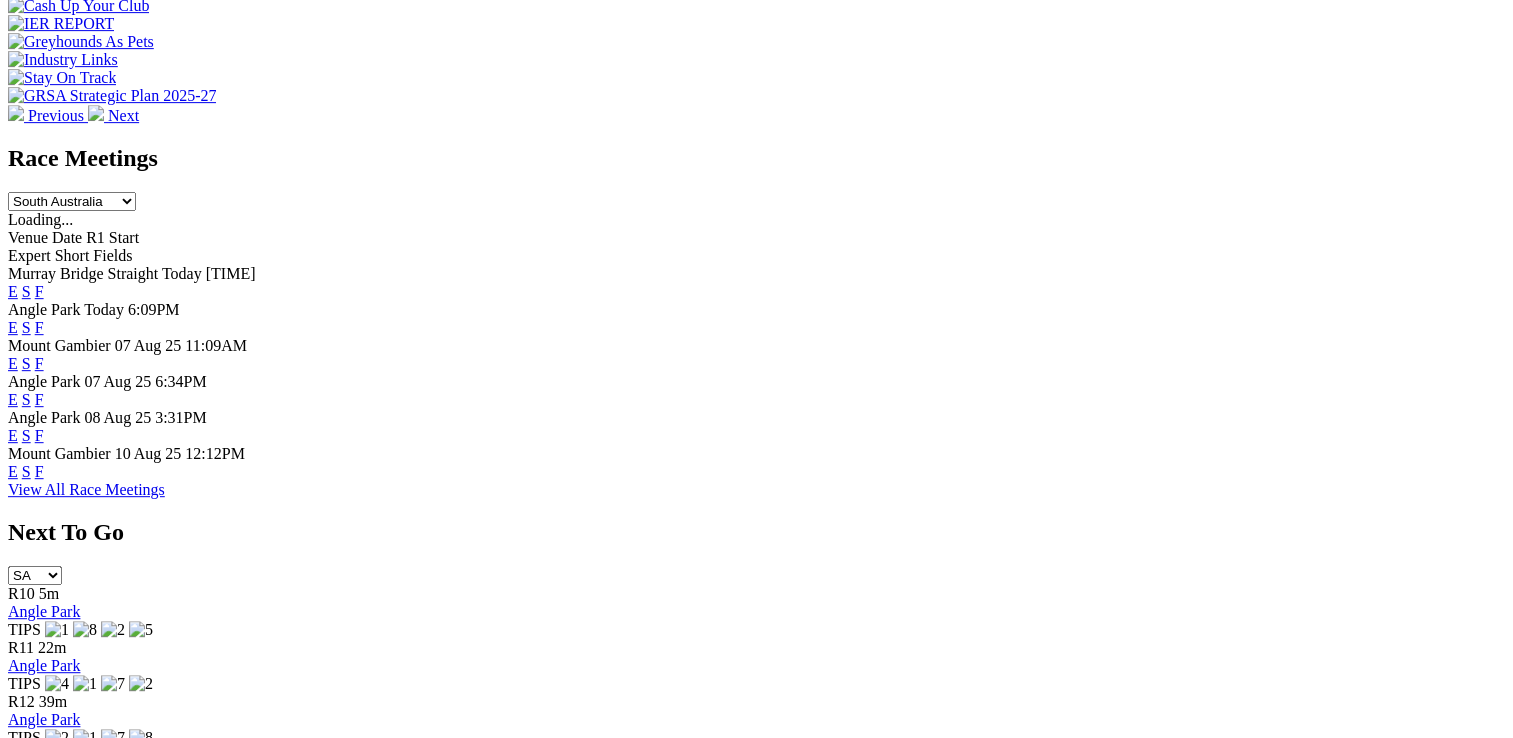 click on "F" at bounding box center (39, 399) 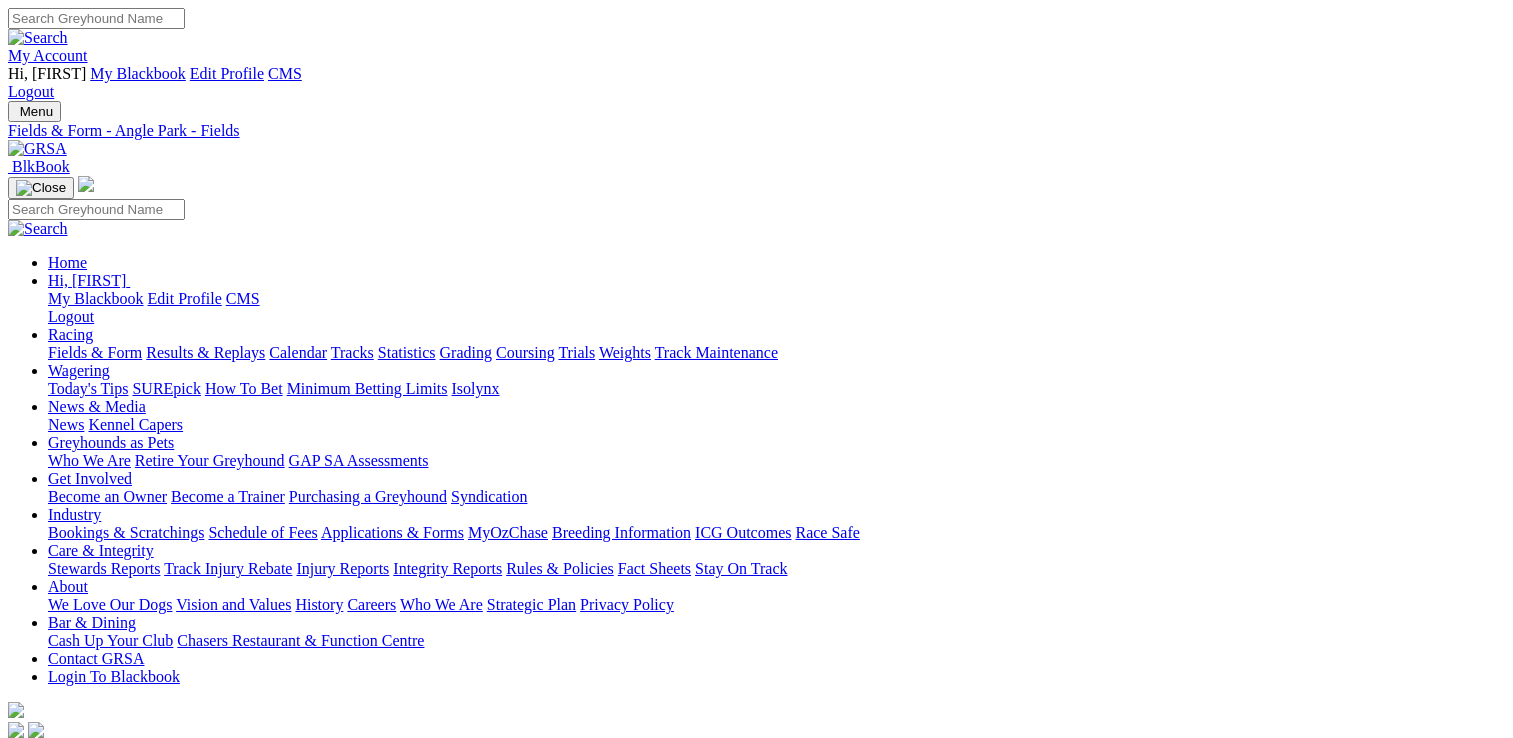 scroll, scrollTop: 0, scrollLeft: 0, axis: both 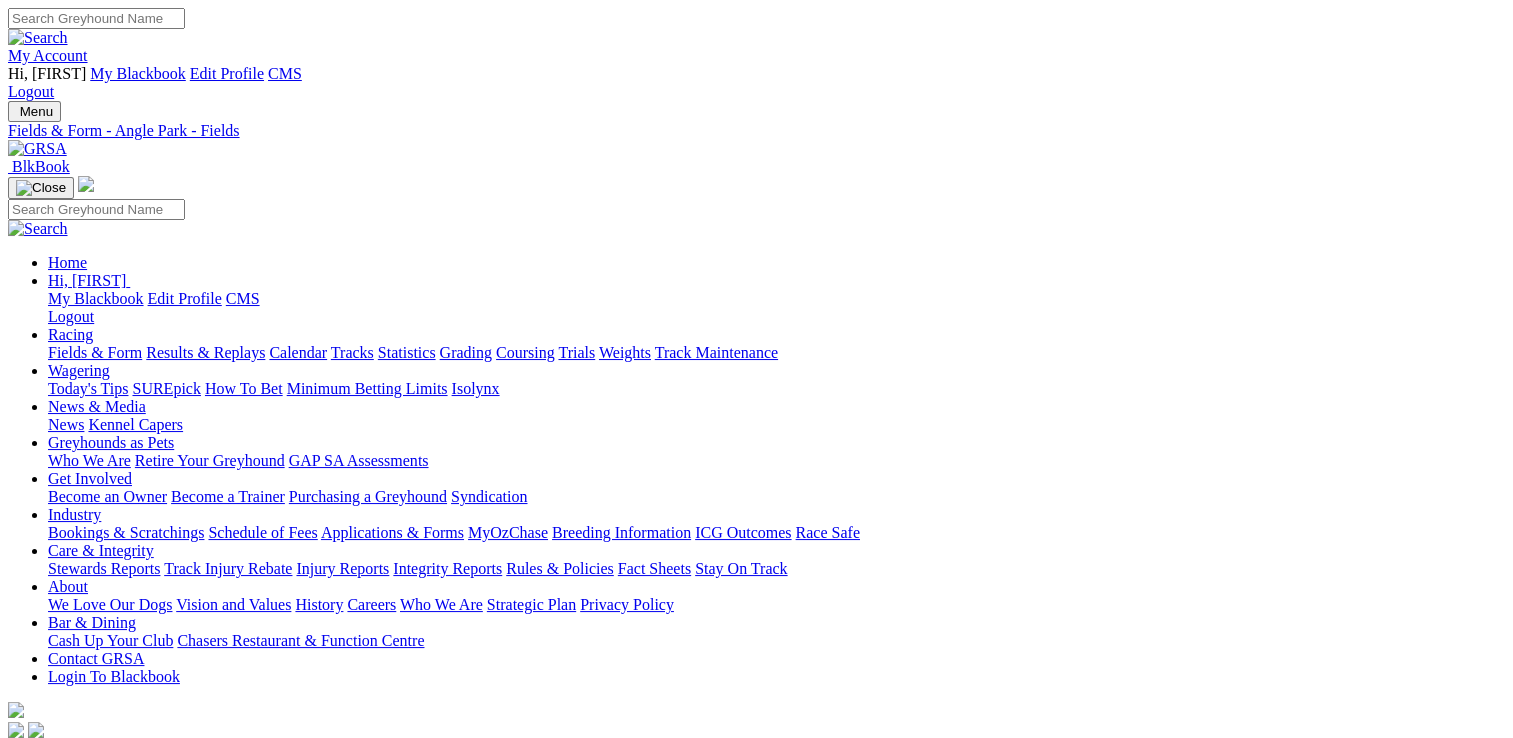 click on "My Account
Hi, [FIRST]
My Blackbook
Edit Profile
CMS
Logout
Menu
Fields & Form - Angle Park - Fields
BlkBook
Home" at bounding box center (756, 4073) 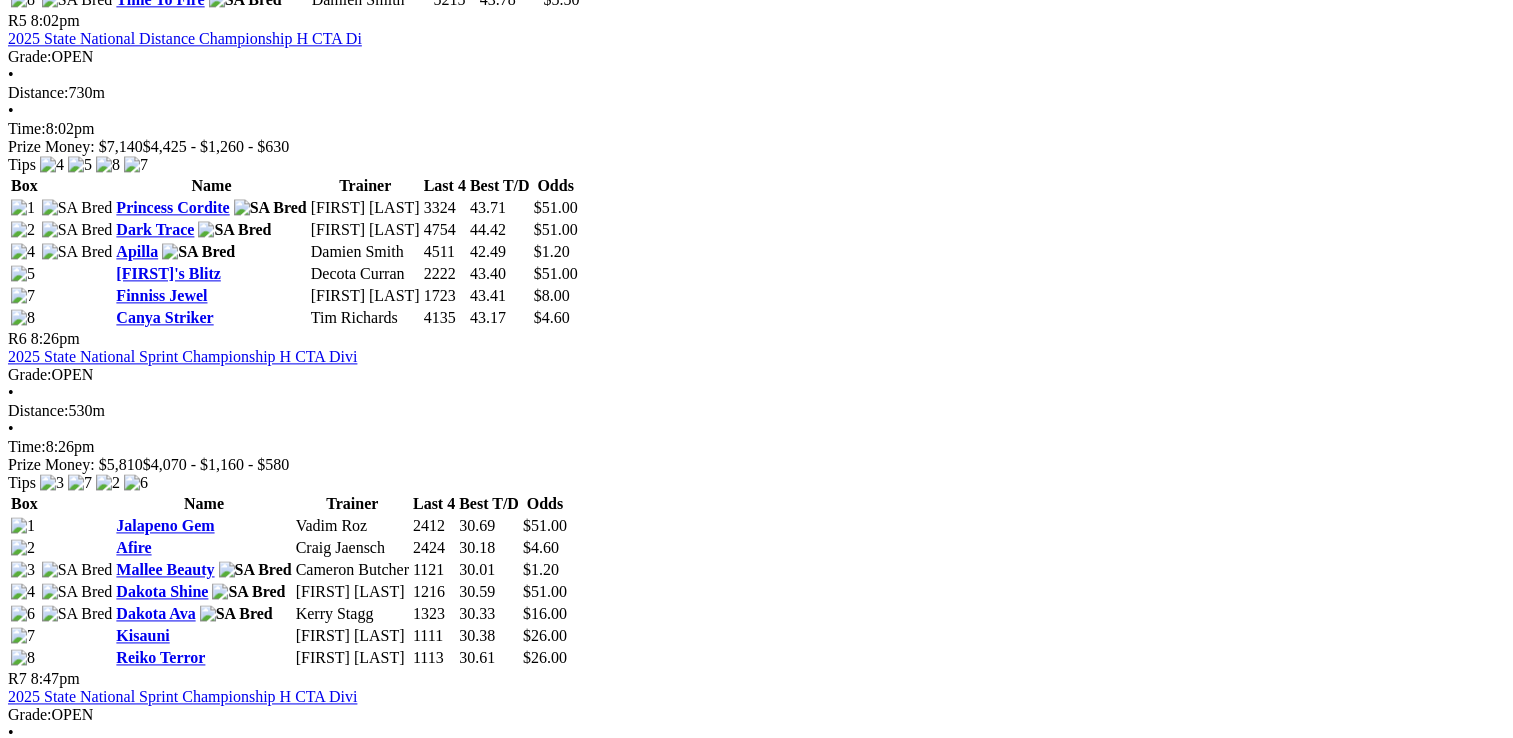 scroll, scrollTop: 2640, scrollLeft: 0, axis: vertical 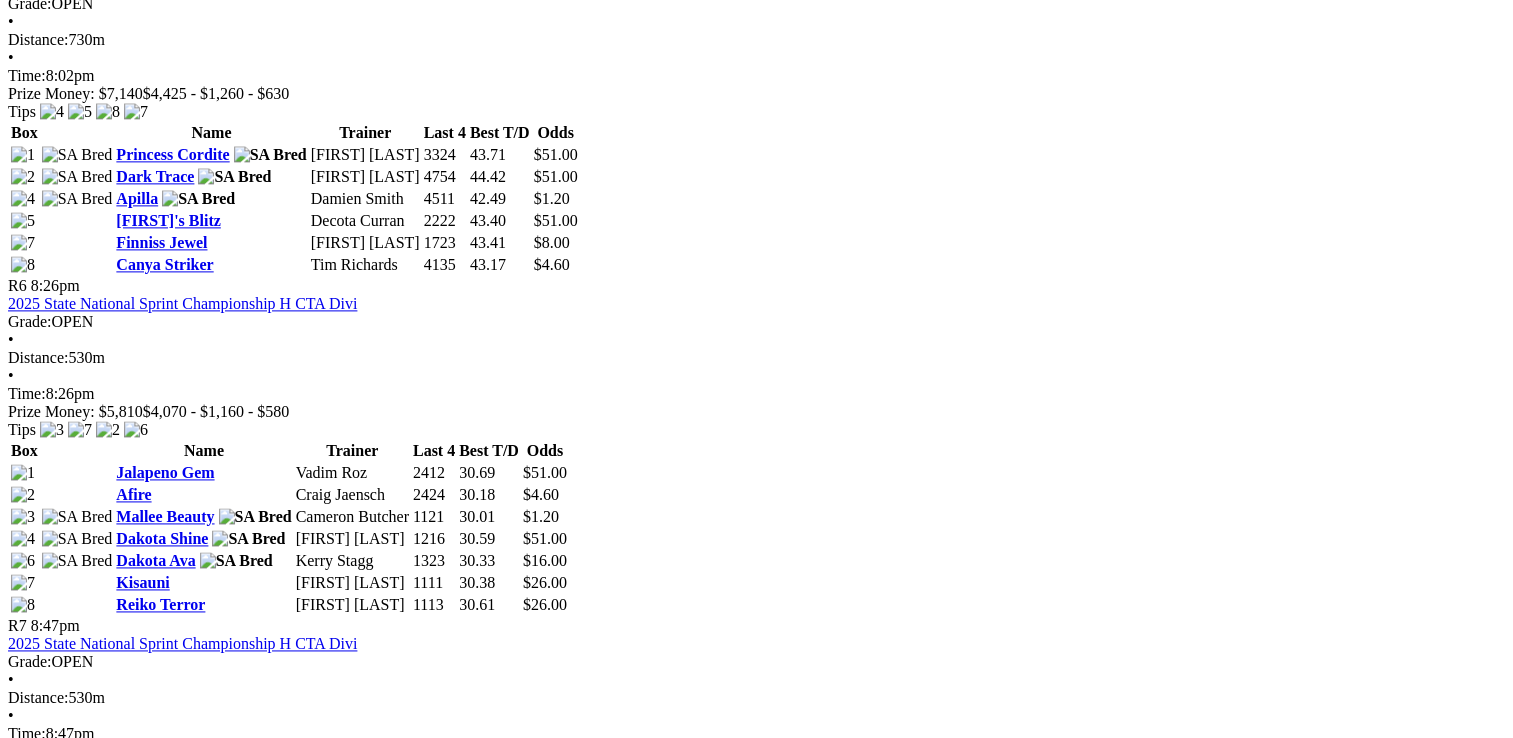 click on "R10
9:55pm
THE DOGCAST MIXED STAKE CTA Division1
Grade:  5/6
•
Distance:  730m
•
Time:  9:55pm
Prize Money: $7,140
$4,425 - $1,260 - $630
Tips
Box
Name
Trainer
Last 4
Best T/D
Odds
5113 43.66" at bounding box center [756, 1917] 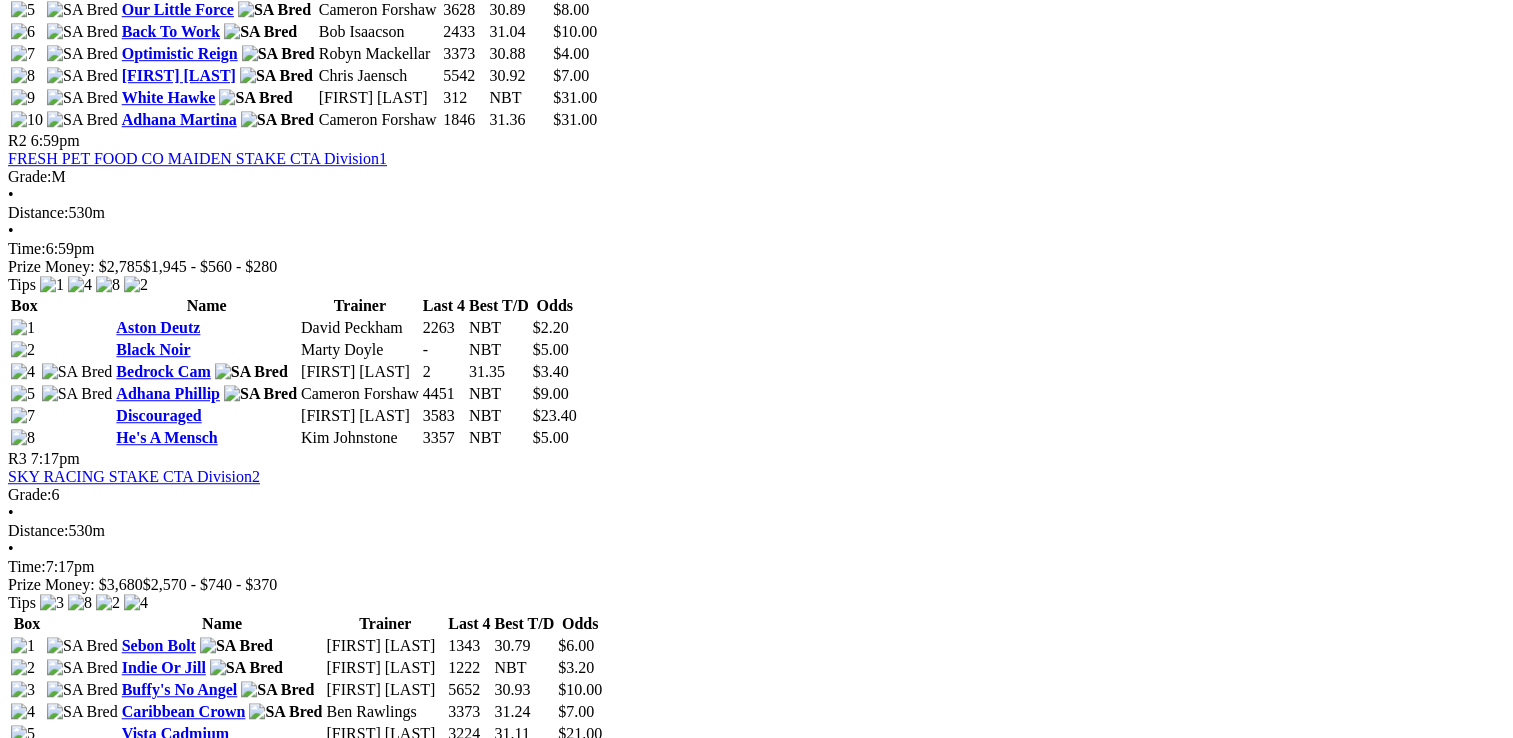 scroll, scrollTop: 1437, scrollLeft: 0, axis: vertical 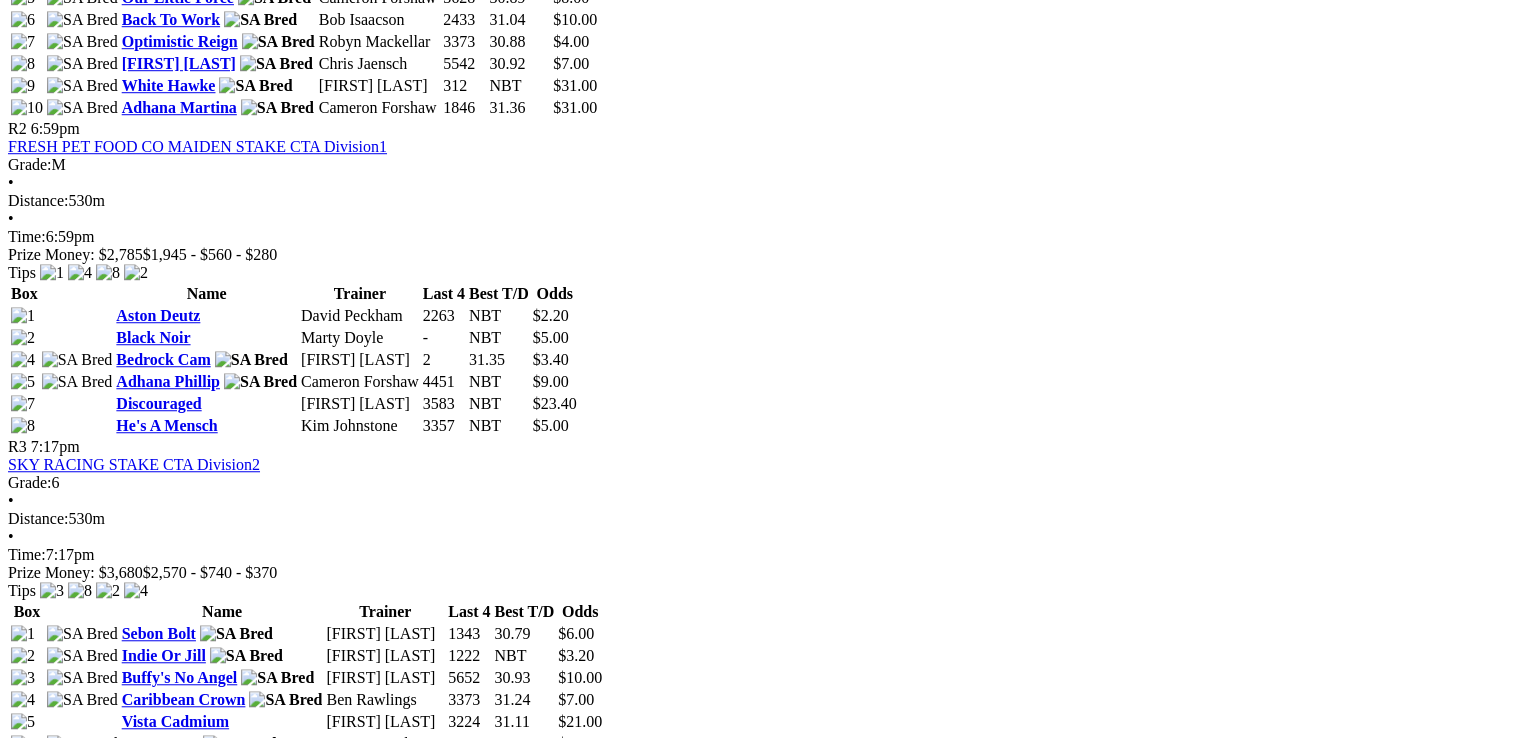 click on "30.01" at bounding box center [489, 1720] 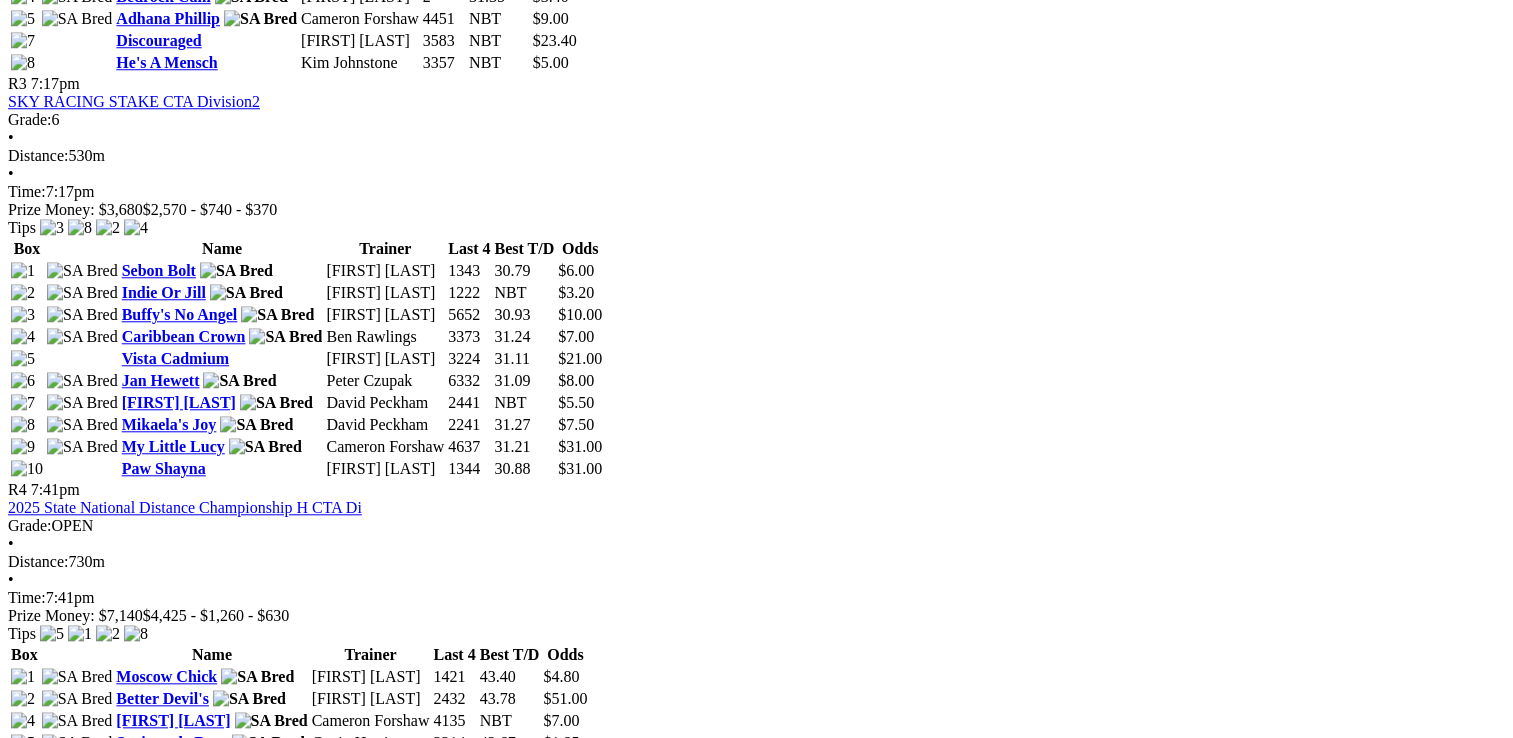 scroll, scrollTop: 1837, scrollLeft: 0, axis: vertical 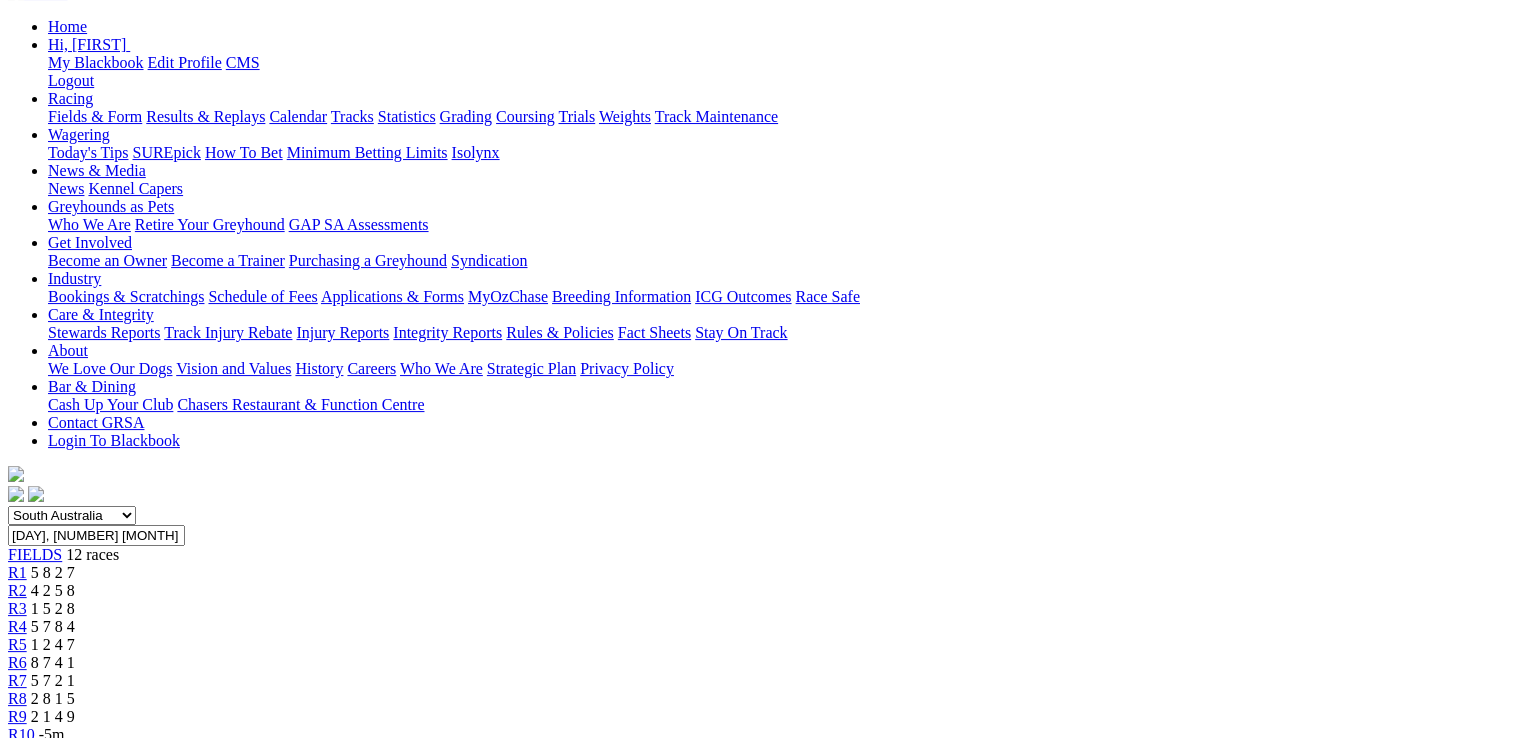 click on "R10" at bounding box center [21, 734] 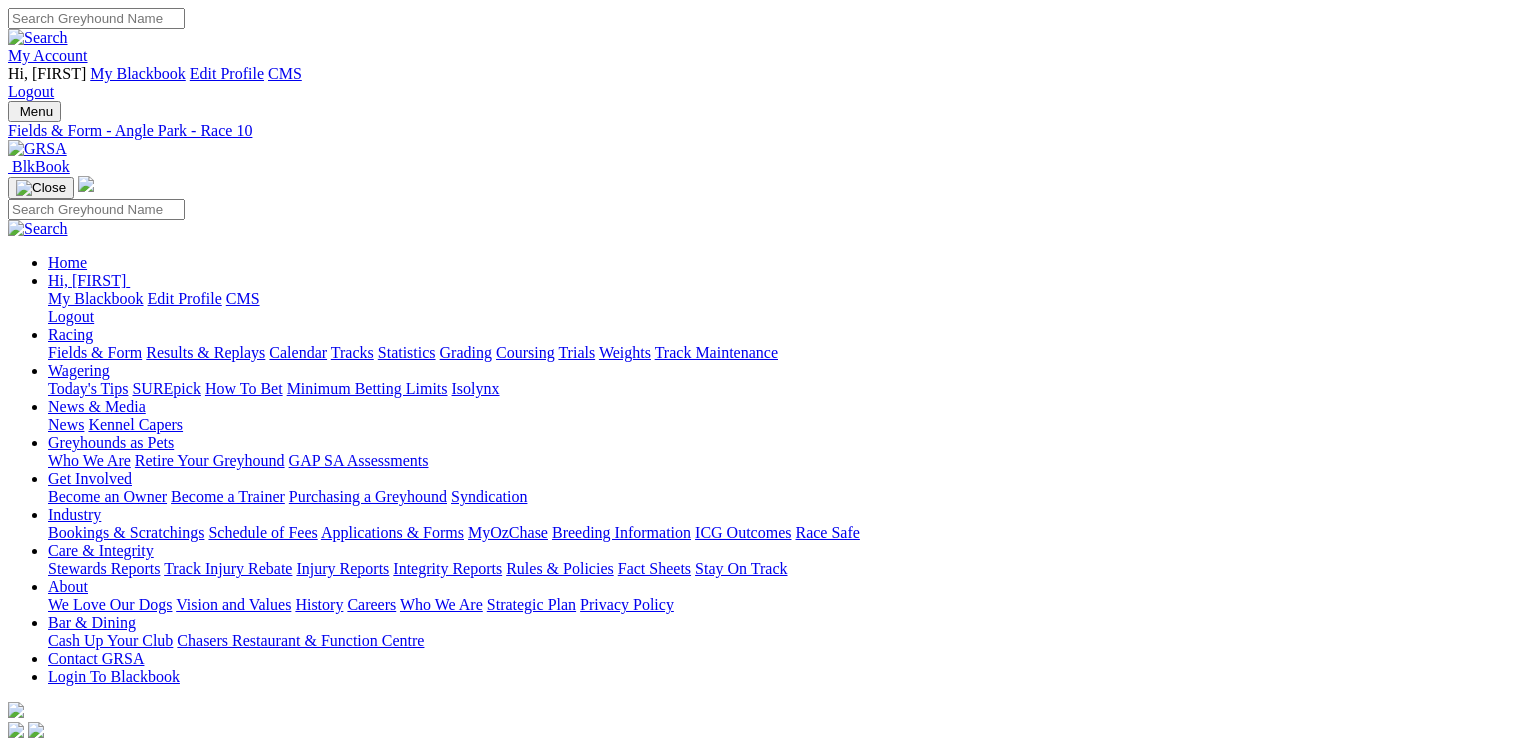 scroll, scrollTop: 0, scrollLeft: 0, axis: both 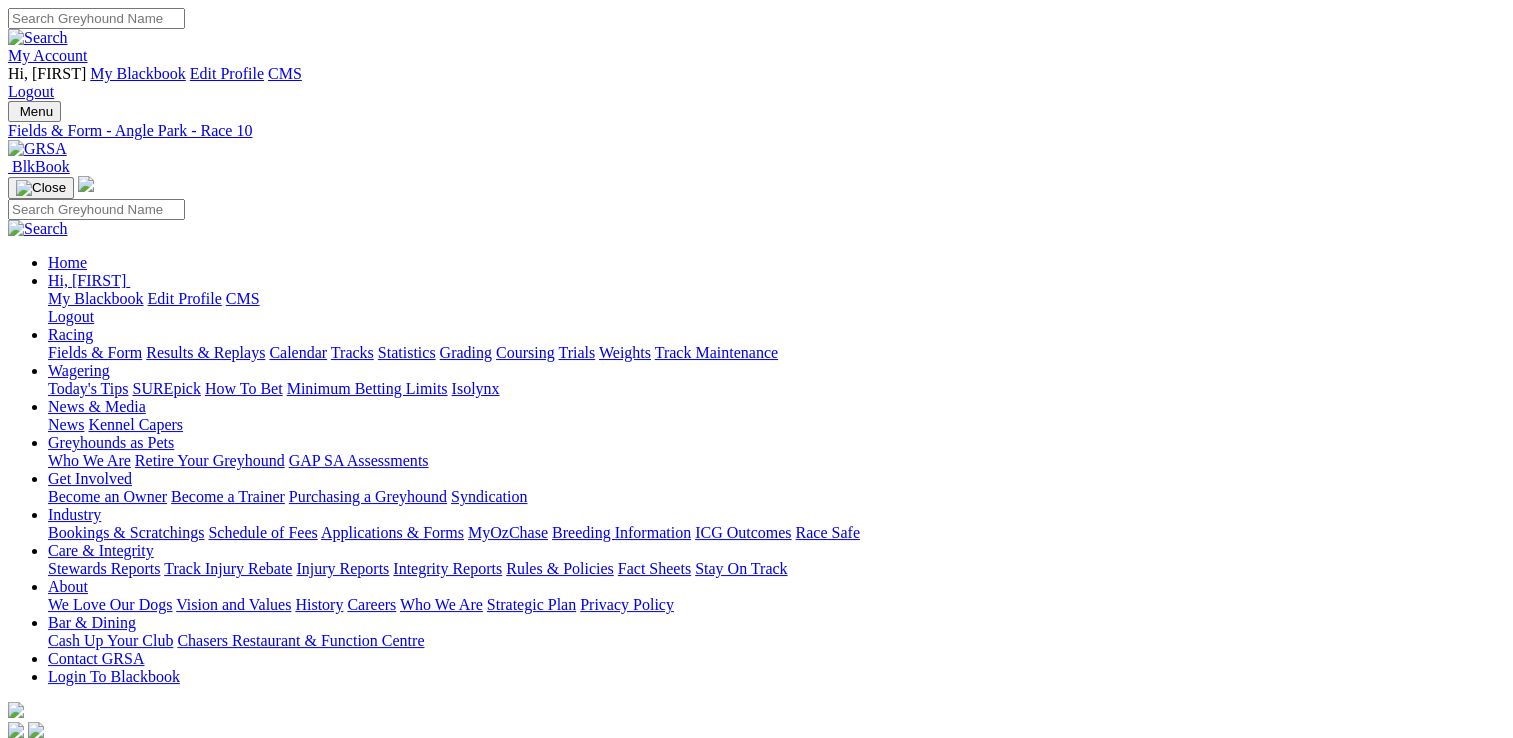 click on "2 1 4 9" at bounding box center [53, 952] 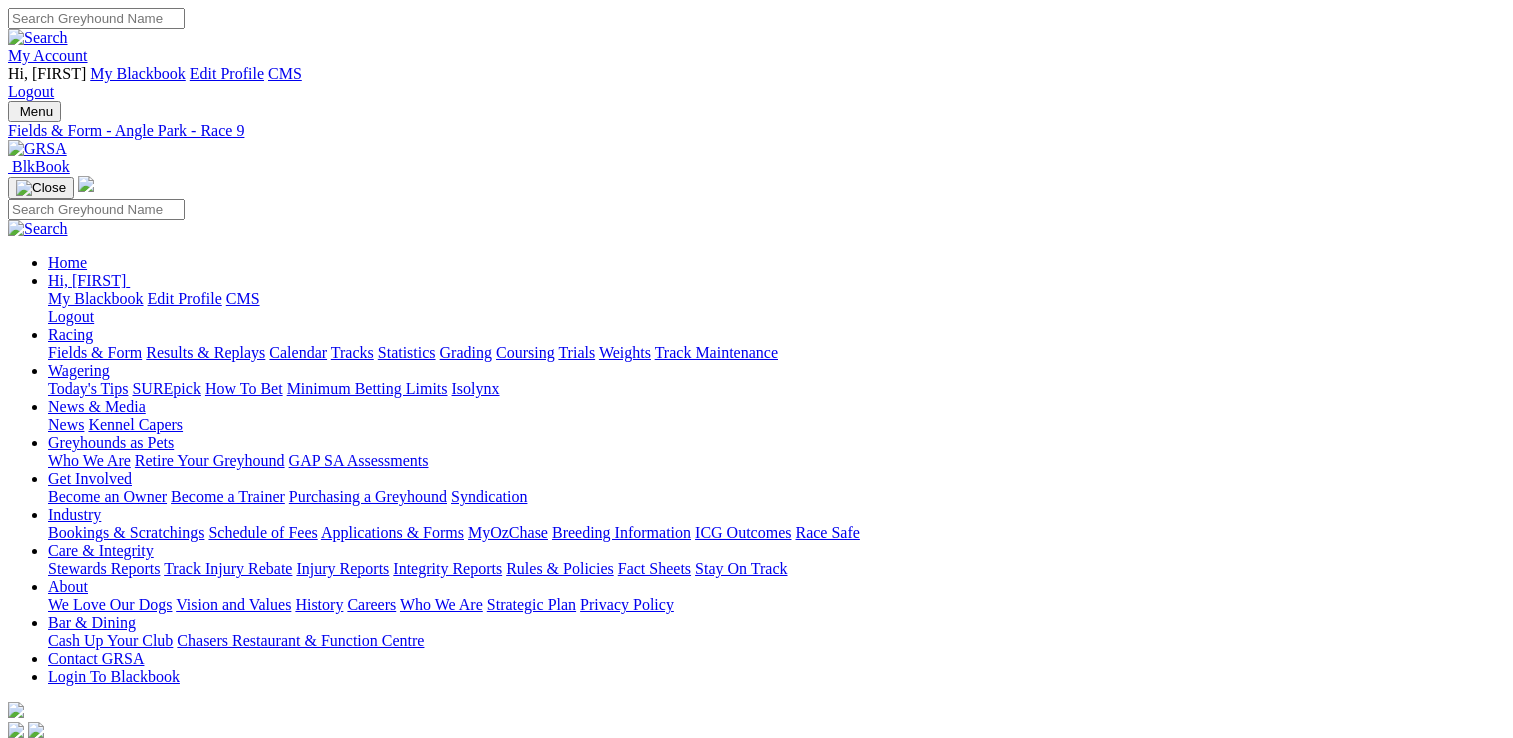 scroll, scrollTop: 0, scrollLeft: 0, axis: both 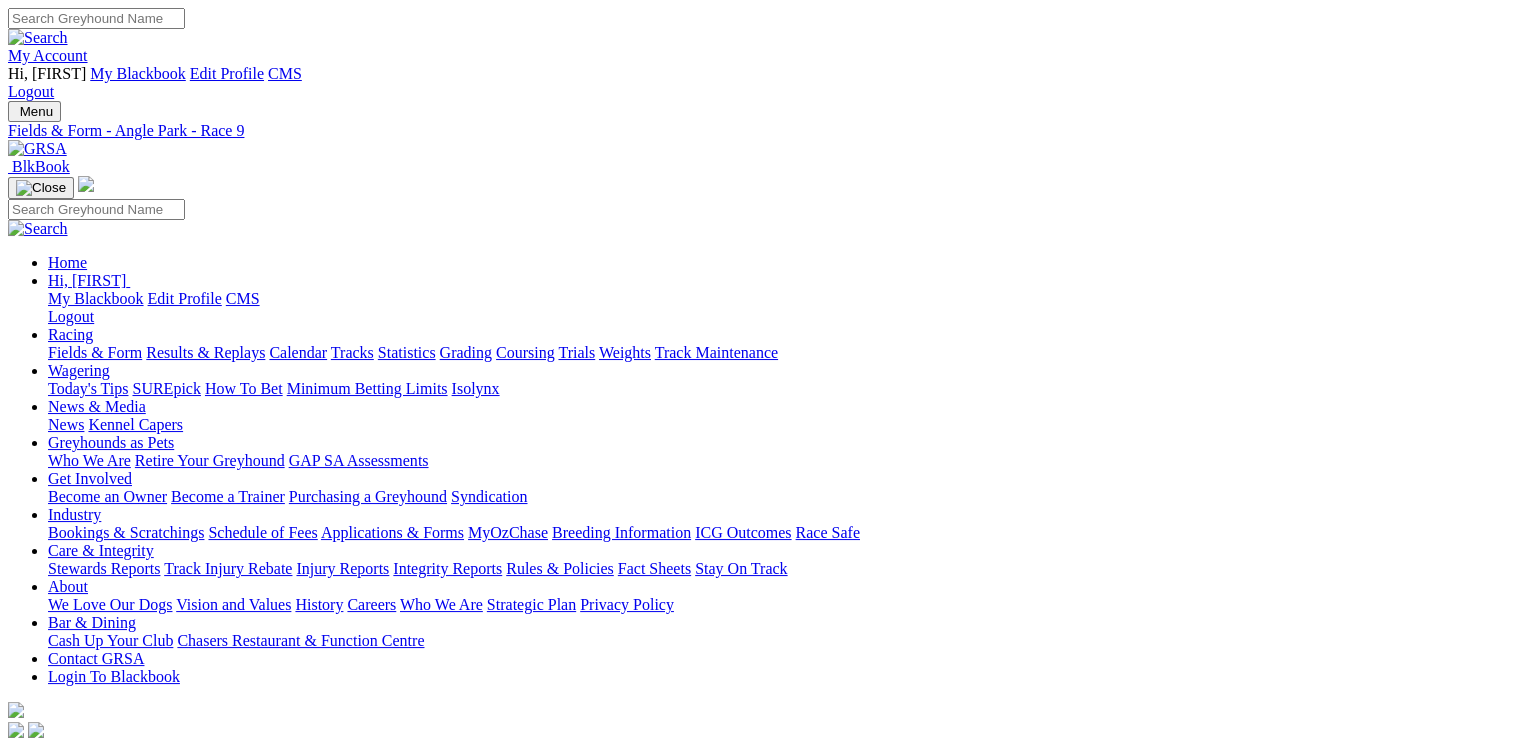 click at bounding box center (94, 1479) 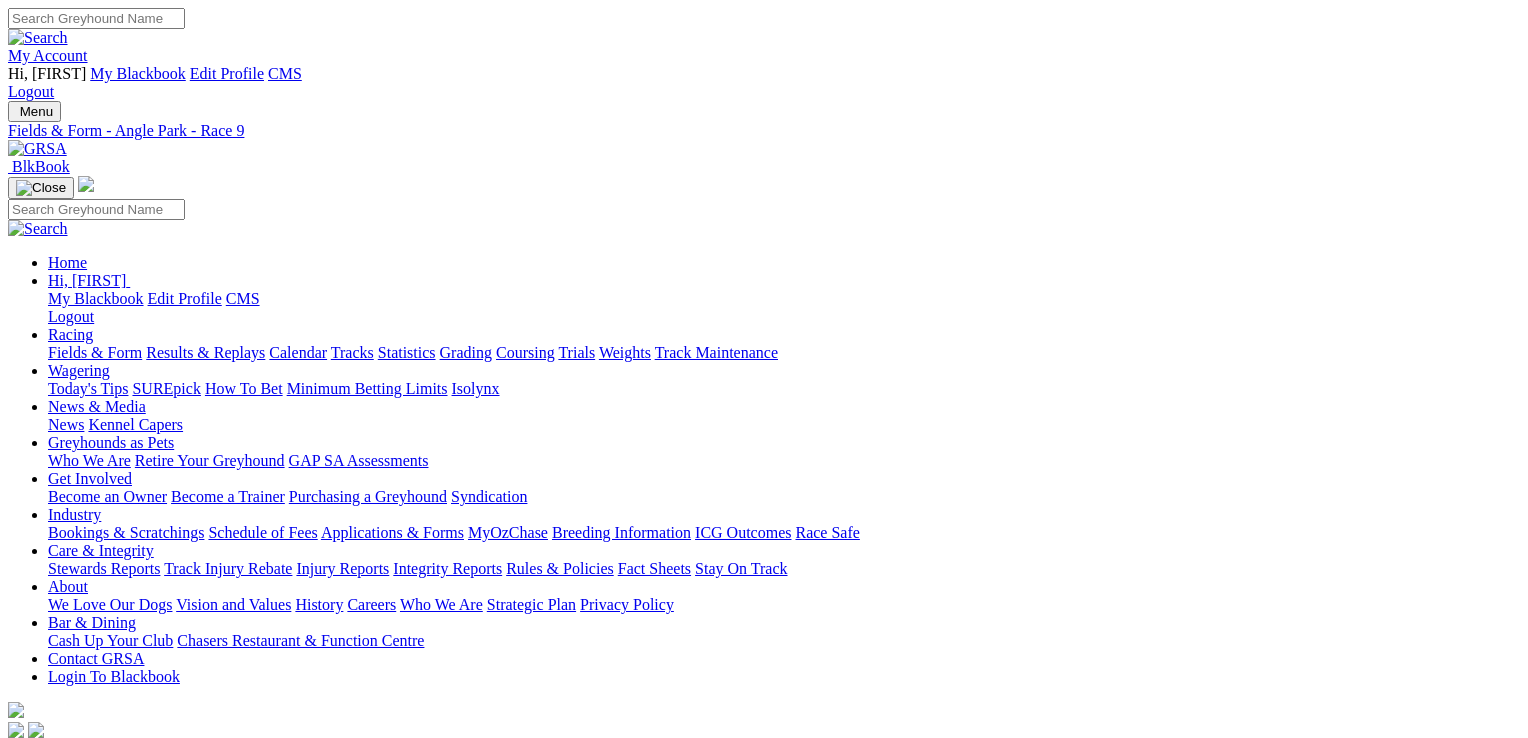click at bounding box center [16, 4586] 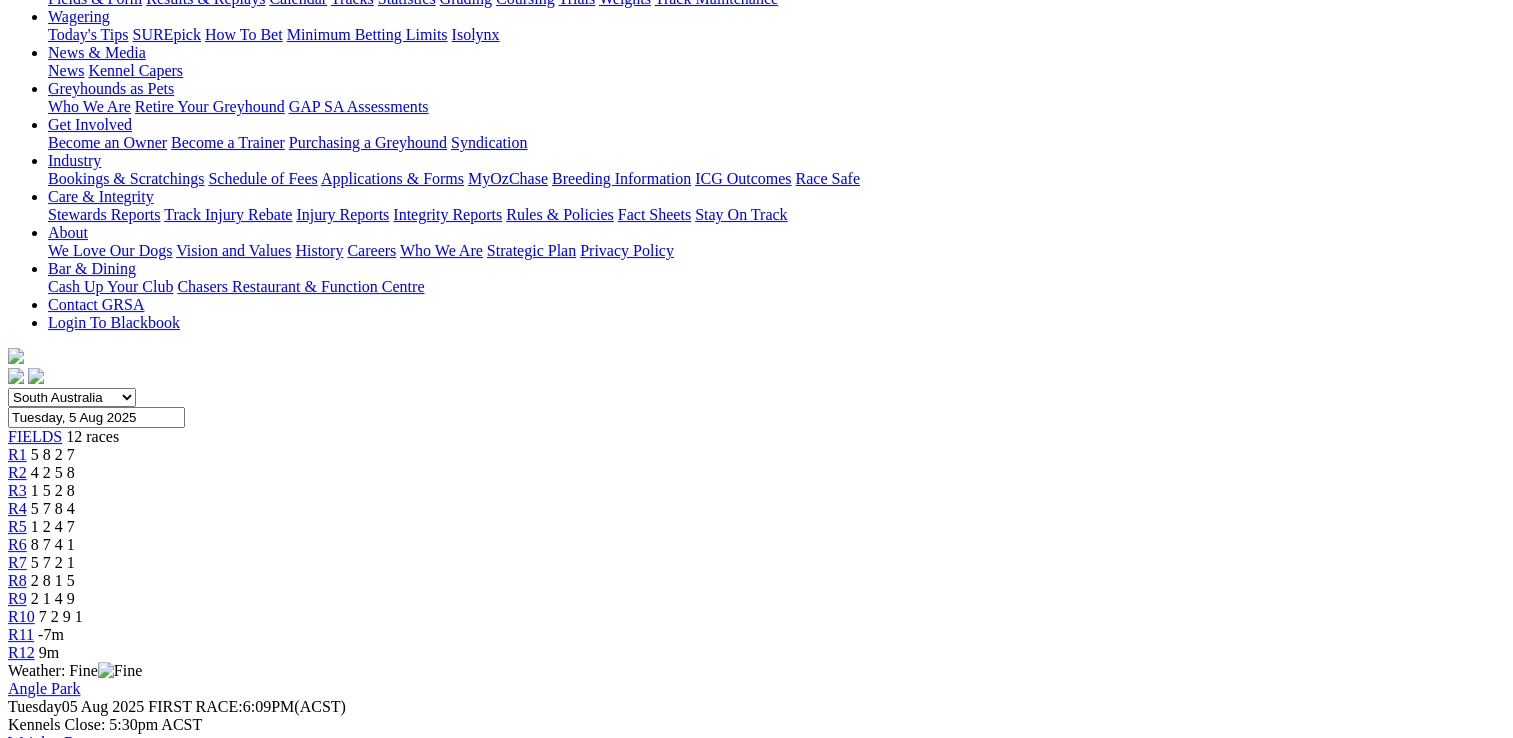 scroll, scrollTop: 22, scrollLeft: 0, axis: vertical 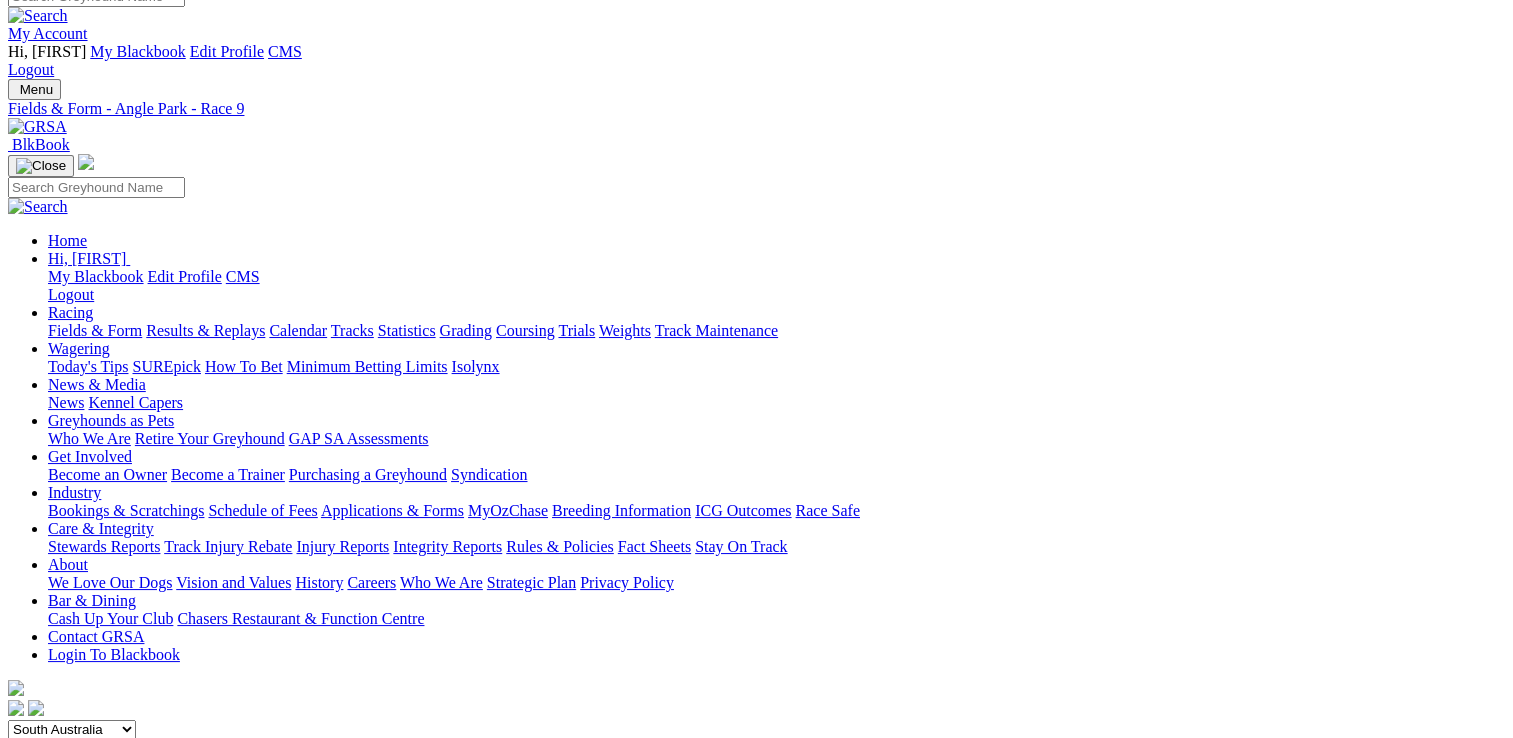 click at bounding box center [37, 127] 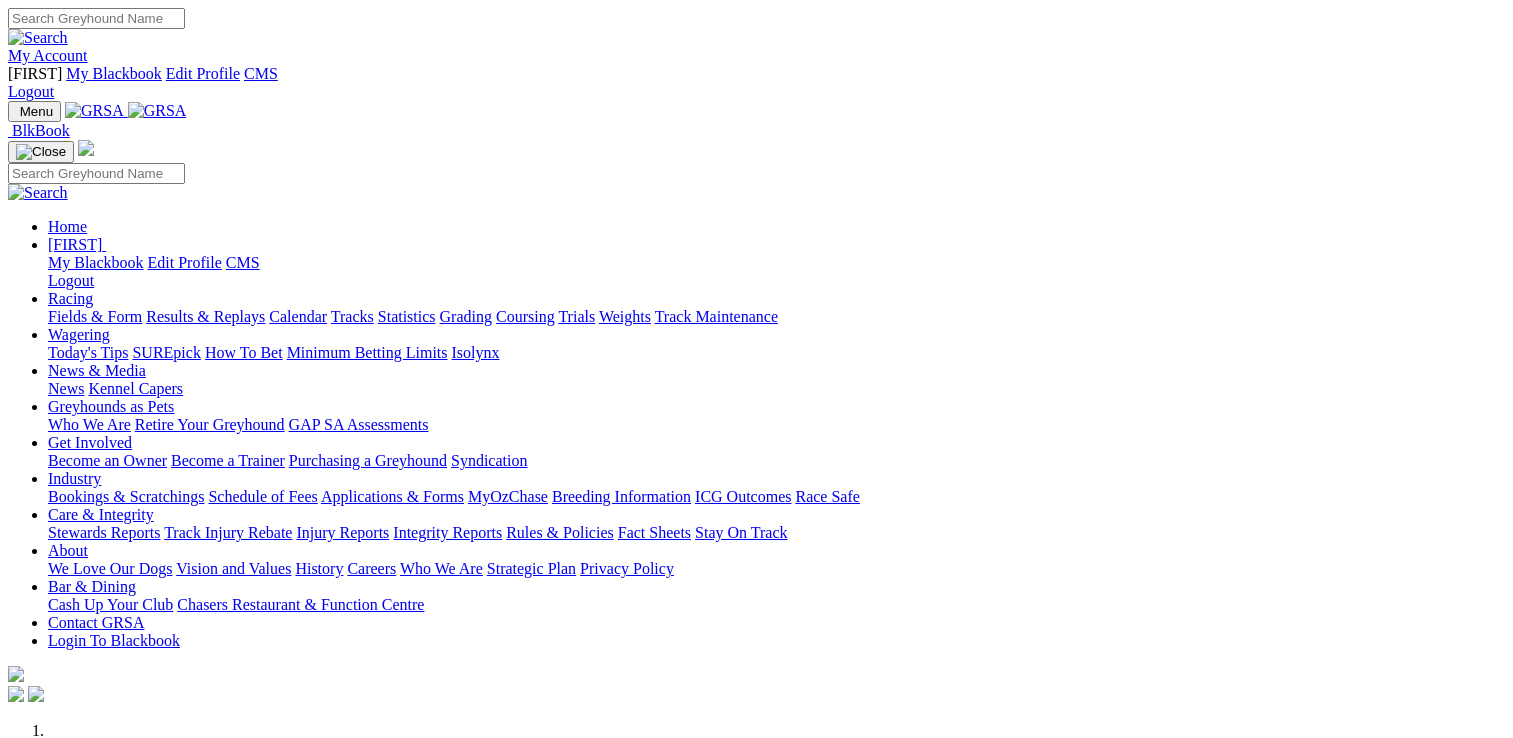 scroll, scrollTop: 1748, scrollLeft: 0, axis: vertical 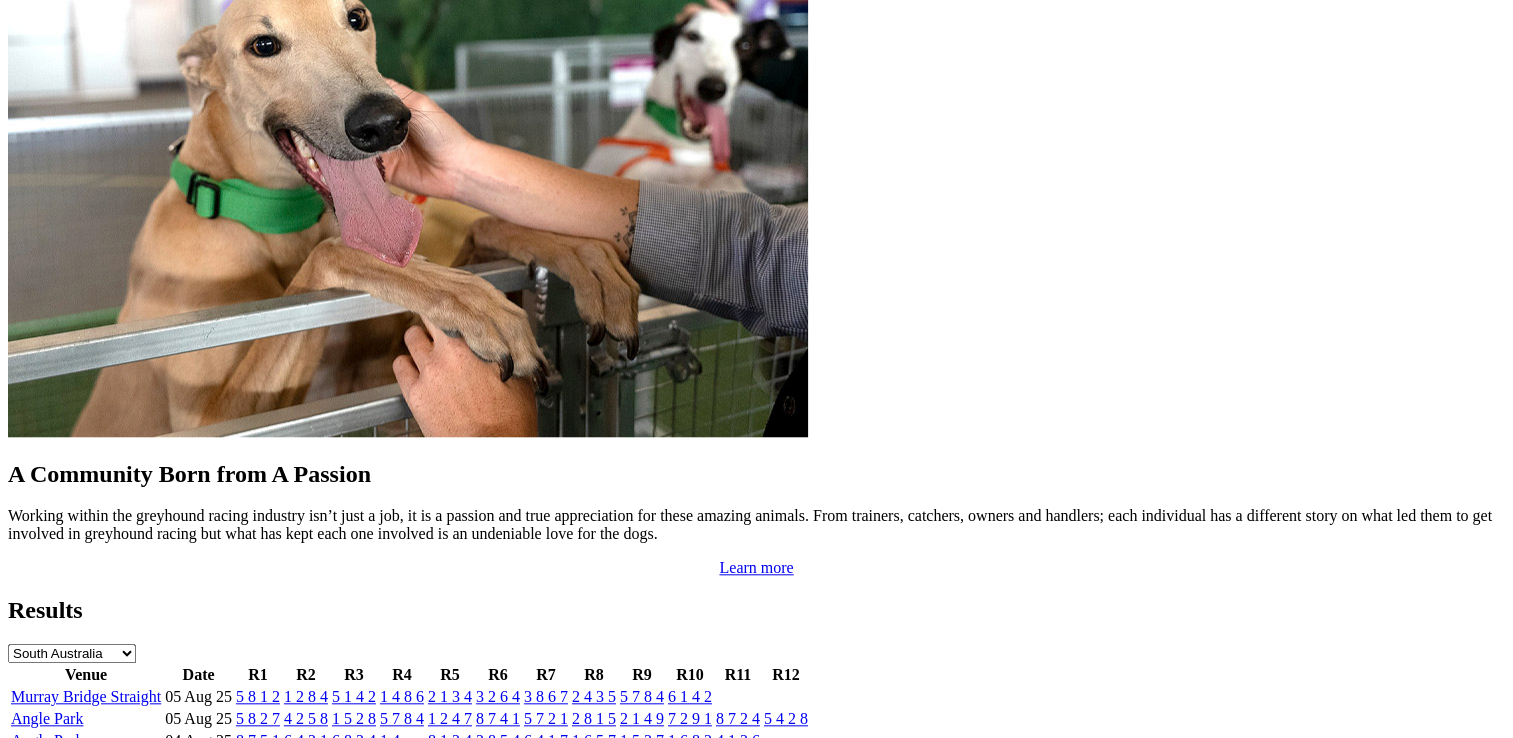 click on "4 1 2 6" at bounding box center (738, 740) 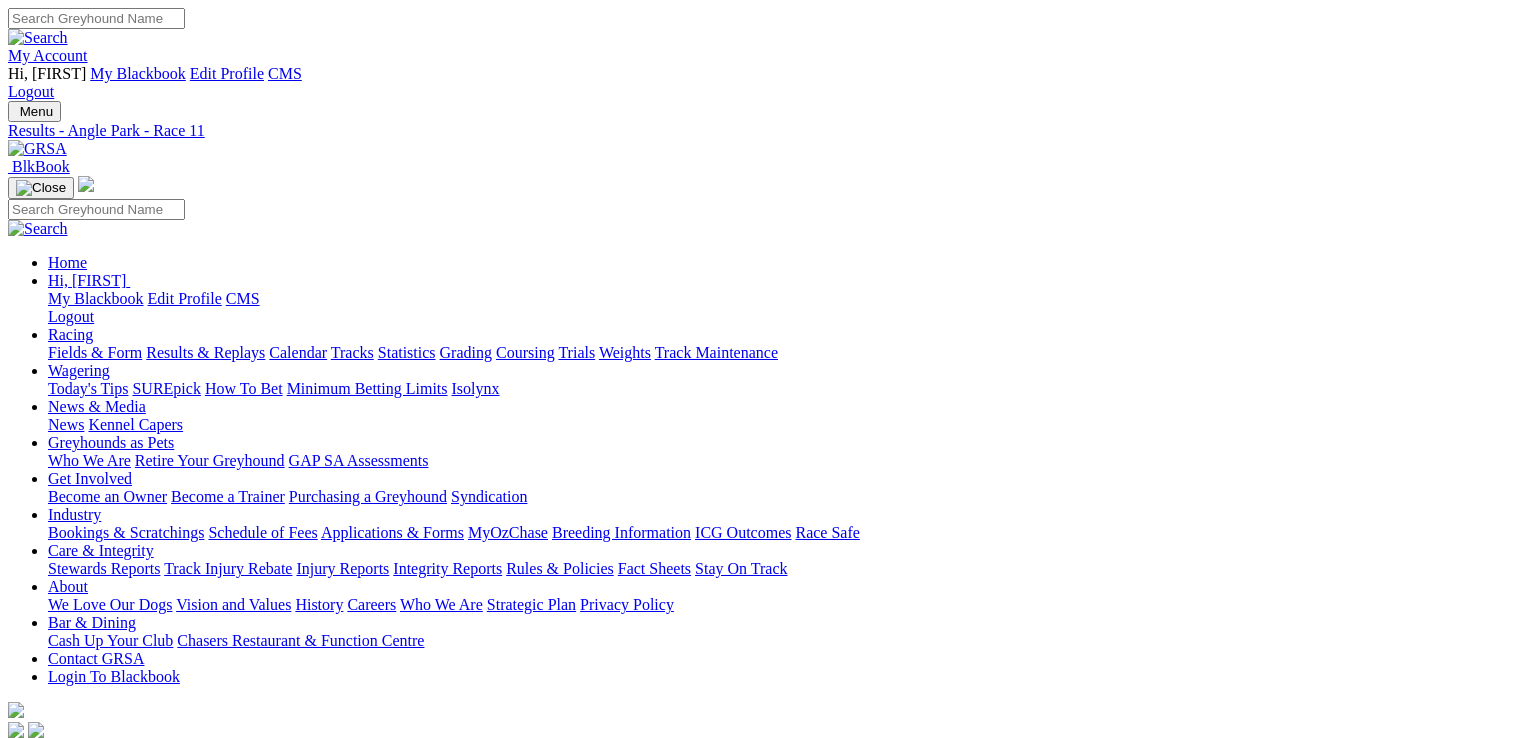 scroll, scrollTop: 0, scrollLeft: 0, axis: both 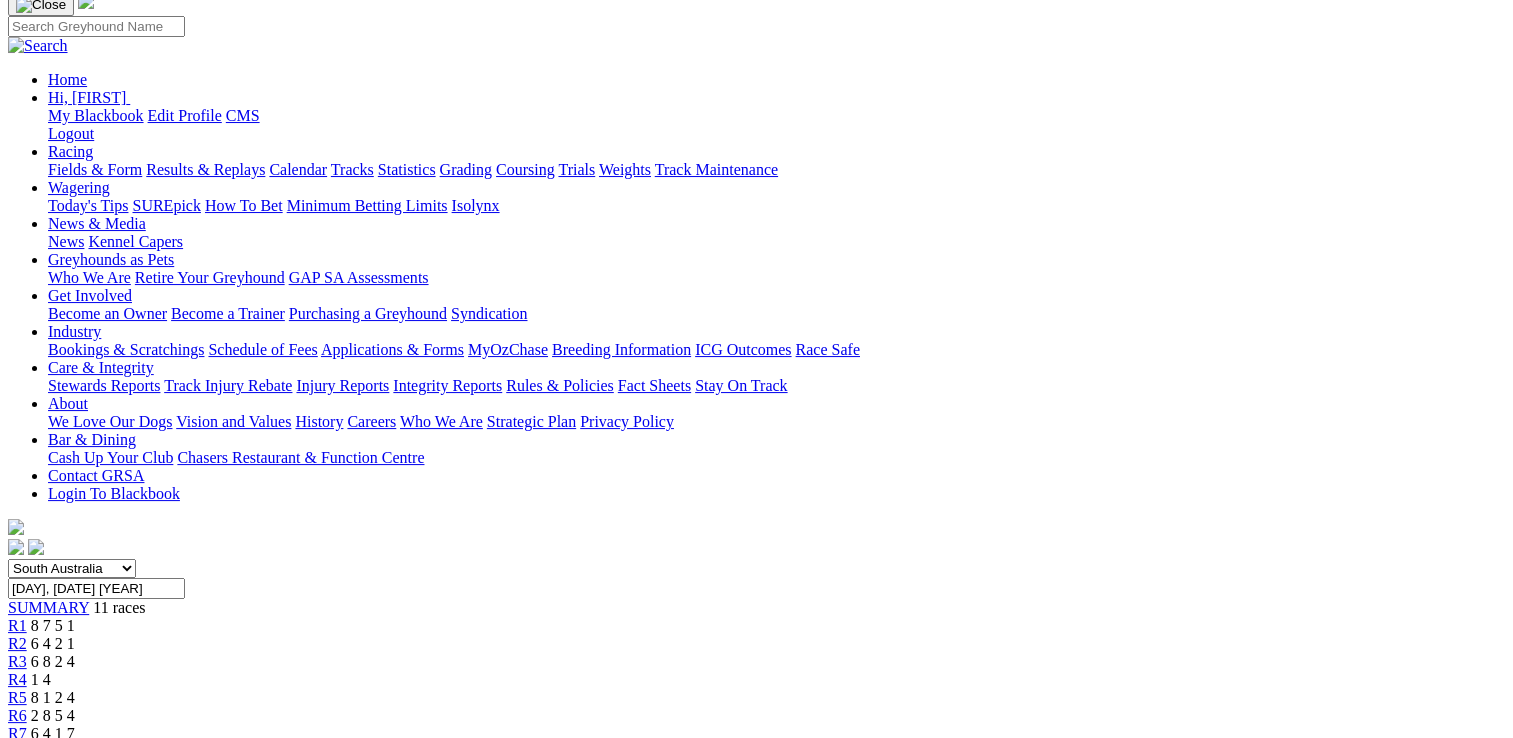 click on "8 1 2 4" at bounding box center (53, 697) 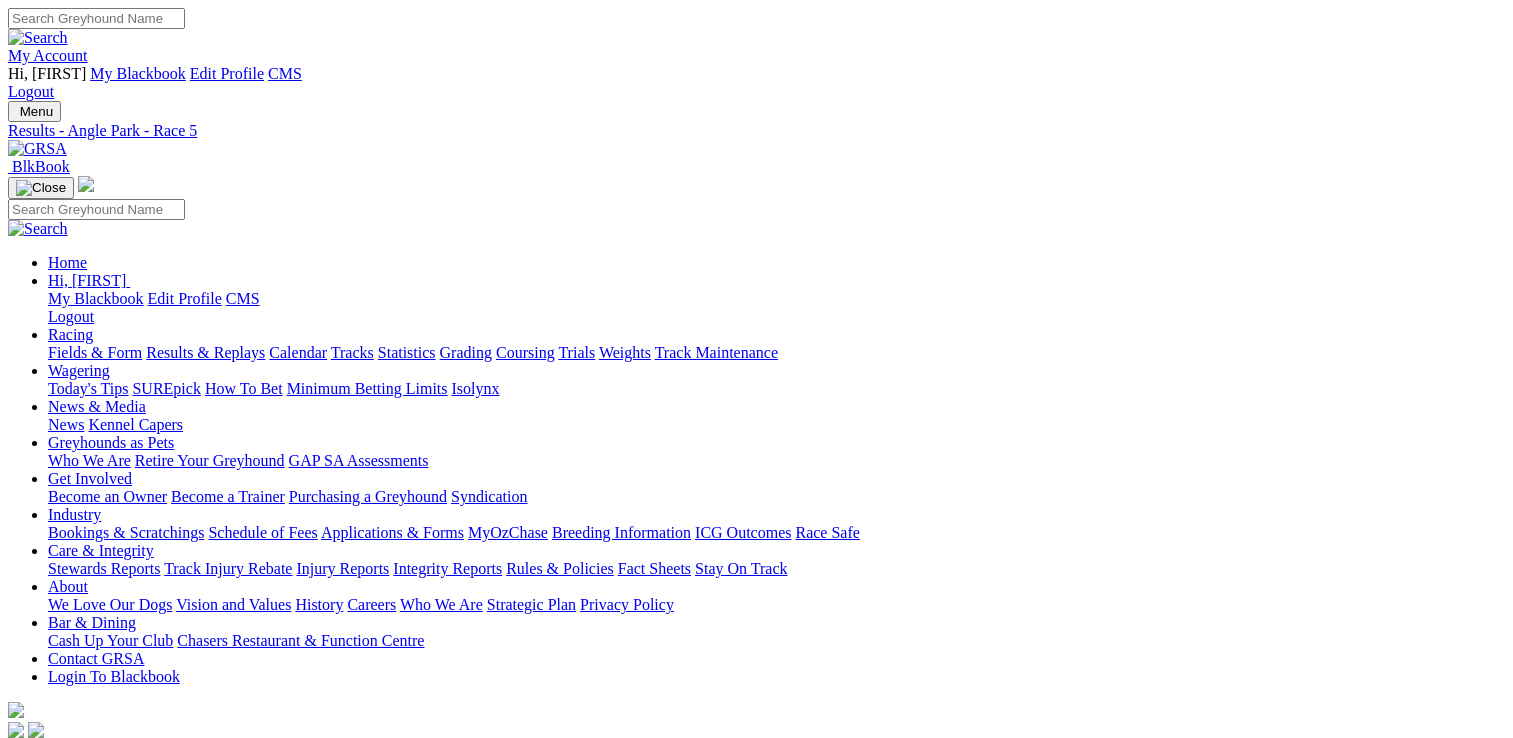 scroll, scrollTop: 0, scrollLeft: 0, axis: both 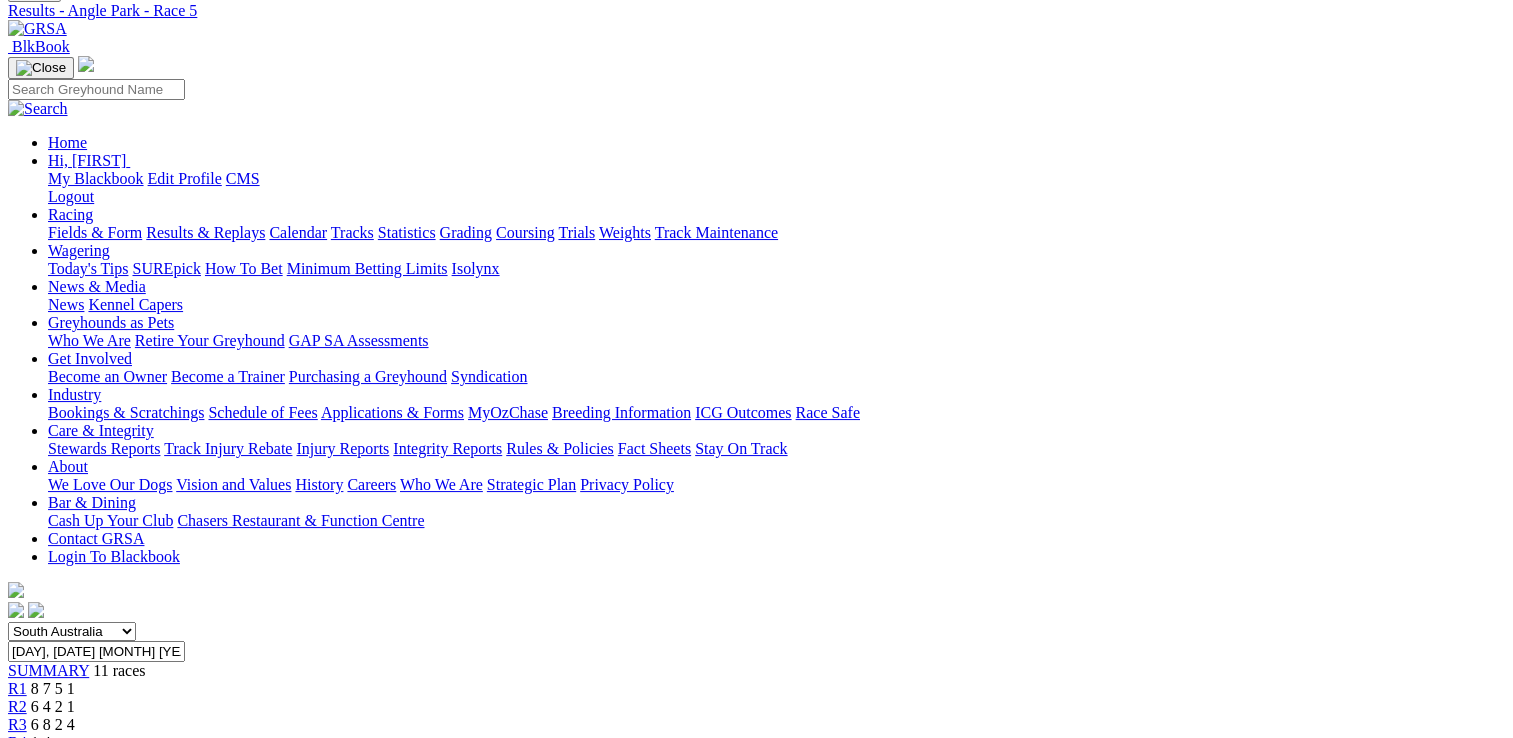click on "[STATE]
[STATE]
[STATE]
[STATE]
[STATE]
[STATE]
[STATE]
[DAY], [DATE] [MONTH] [YEAR]
SUMMARY
11 races
R1
8 7 5 1
R2
6 4 2 1
R3
6 8 2 4
R4
1 4
R5
8 1 2 4
R6
2 8 5 4
R7
6 4 1 7
R8
1 6 5 7 R9 R10" at bounding box center [756, 750] 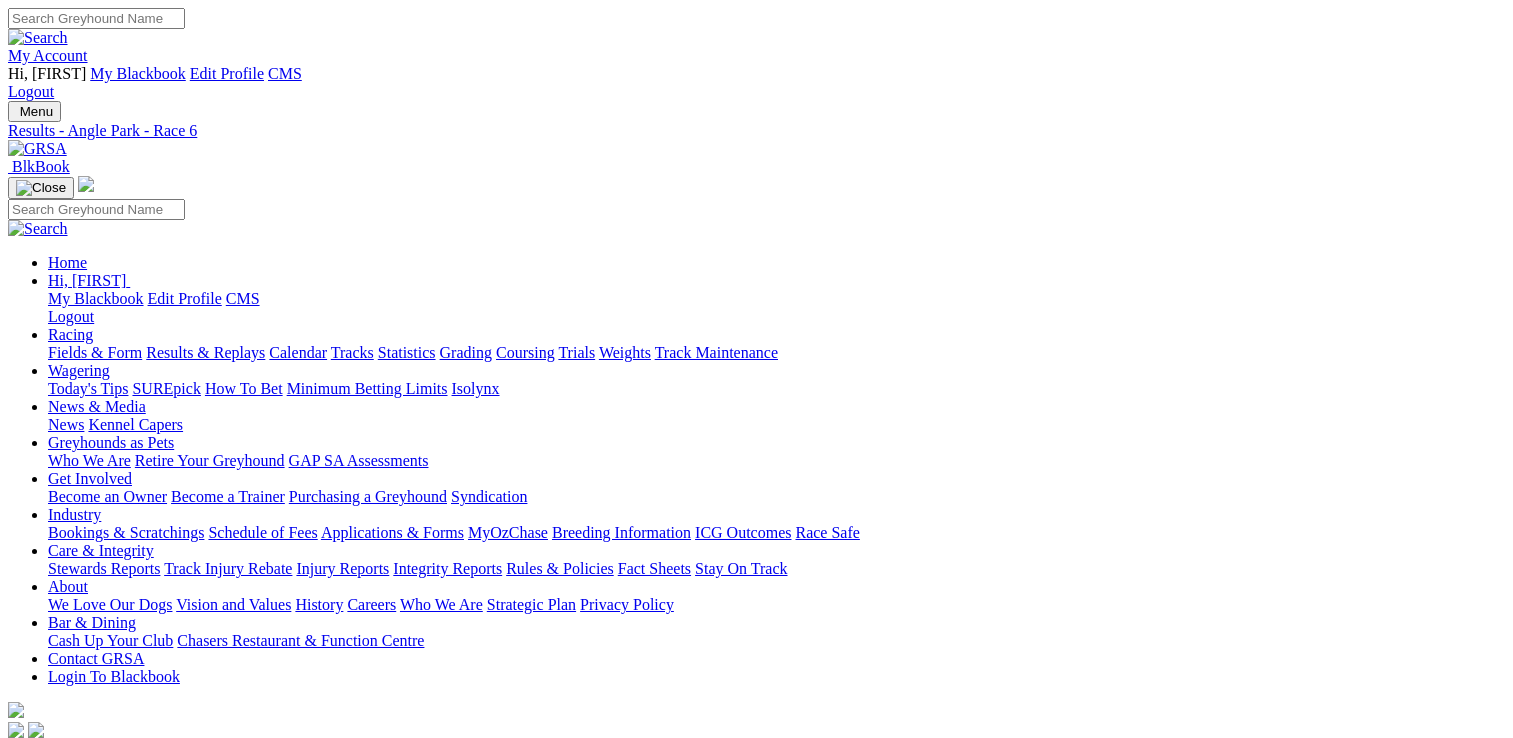 scroll, scrollTop: 0, scrollLeft: 0, axis: both 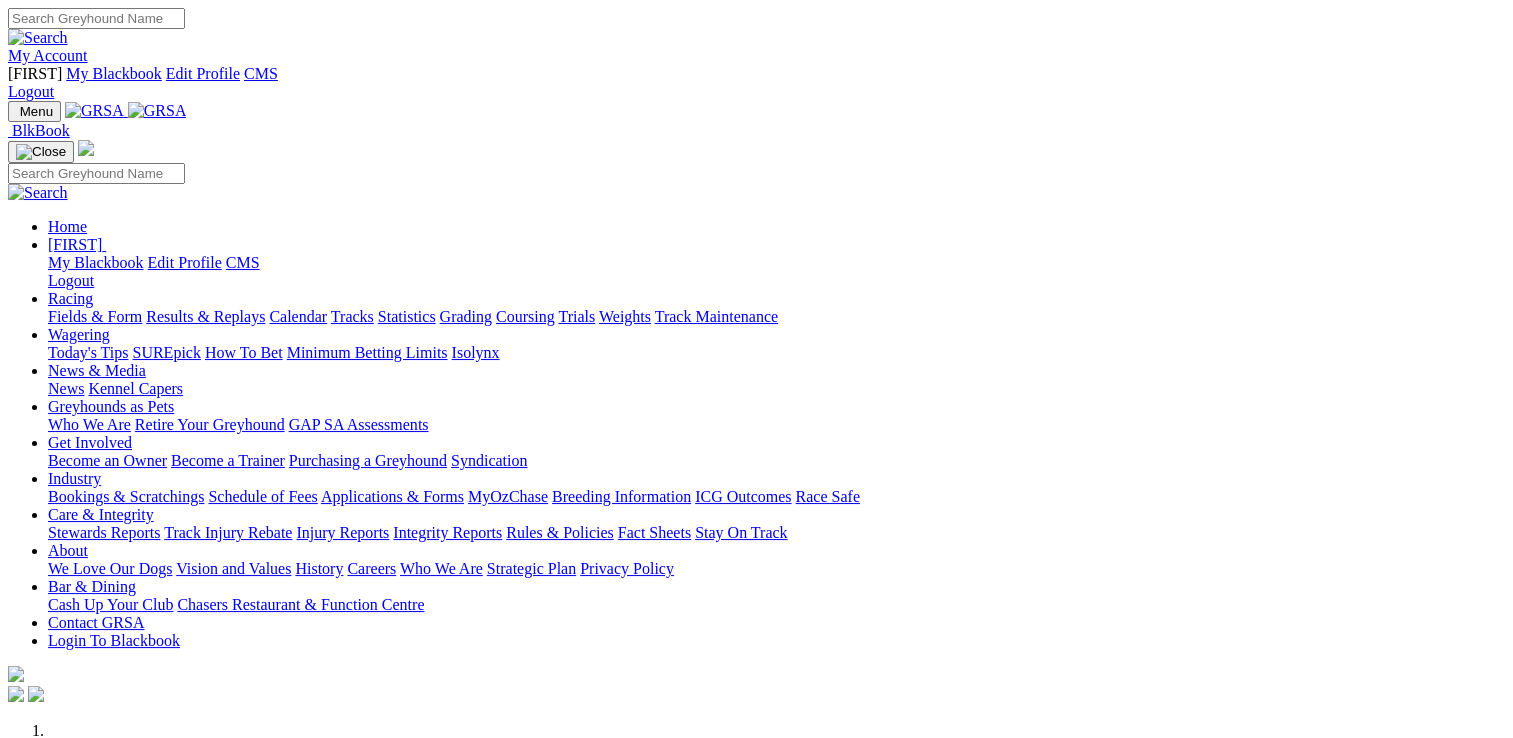 click on "My Account" at bounding box center (48, 55) 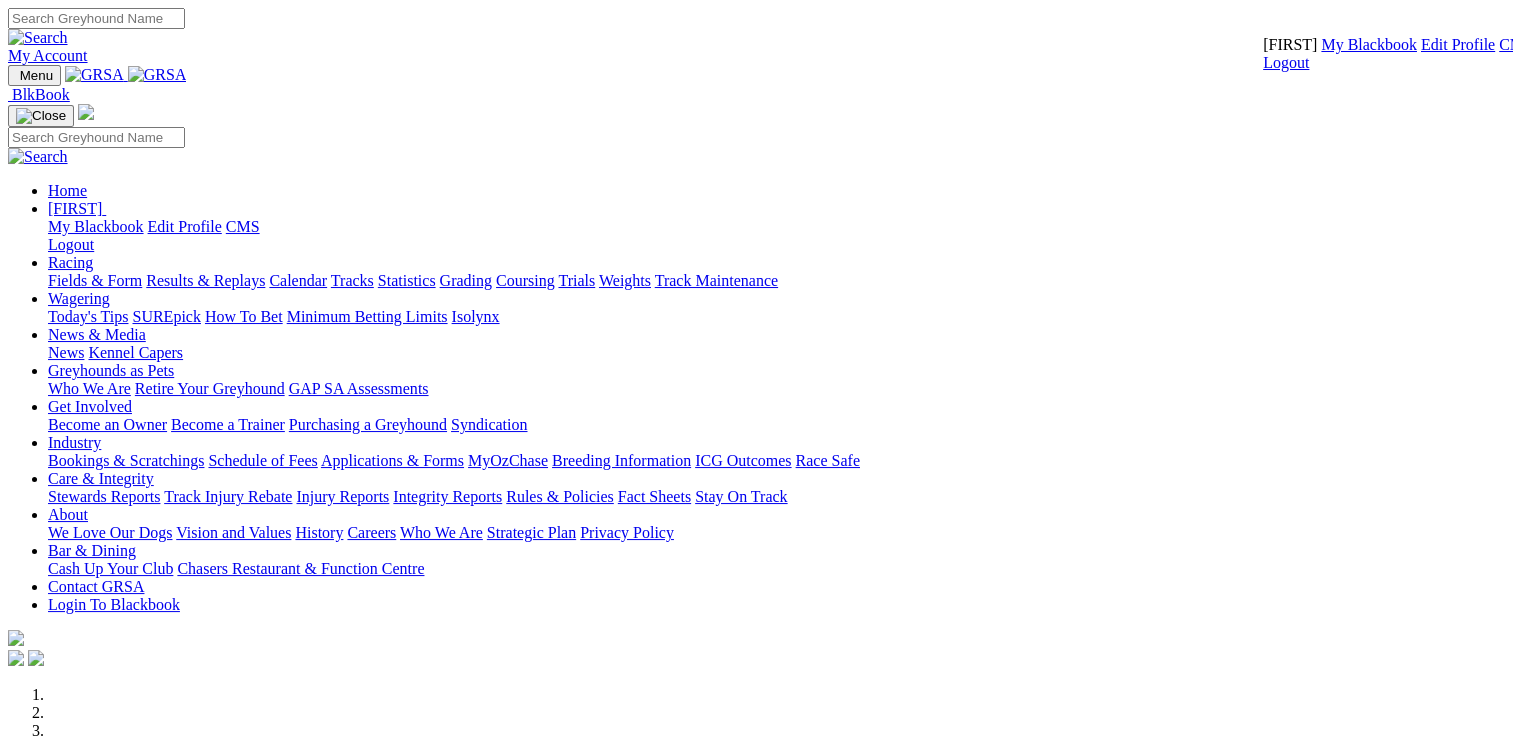 click on "CMS" at bounding box center (1516, 44) 